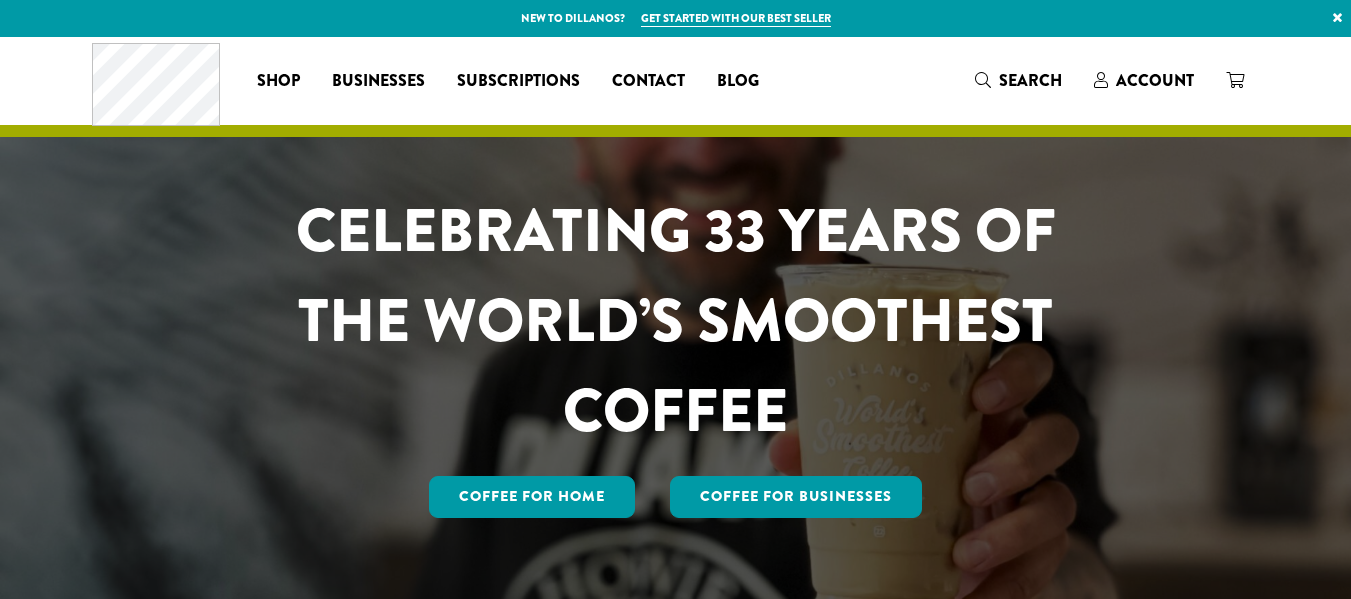 scroll, scrollTop: 0, scrollLeft: 0, axis: both 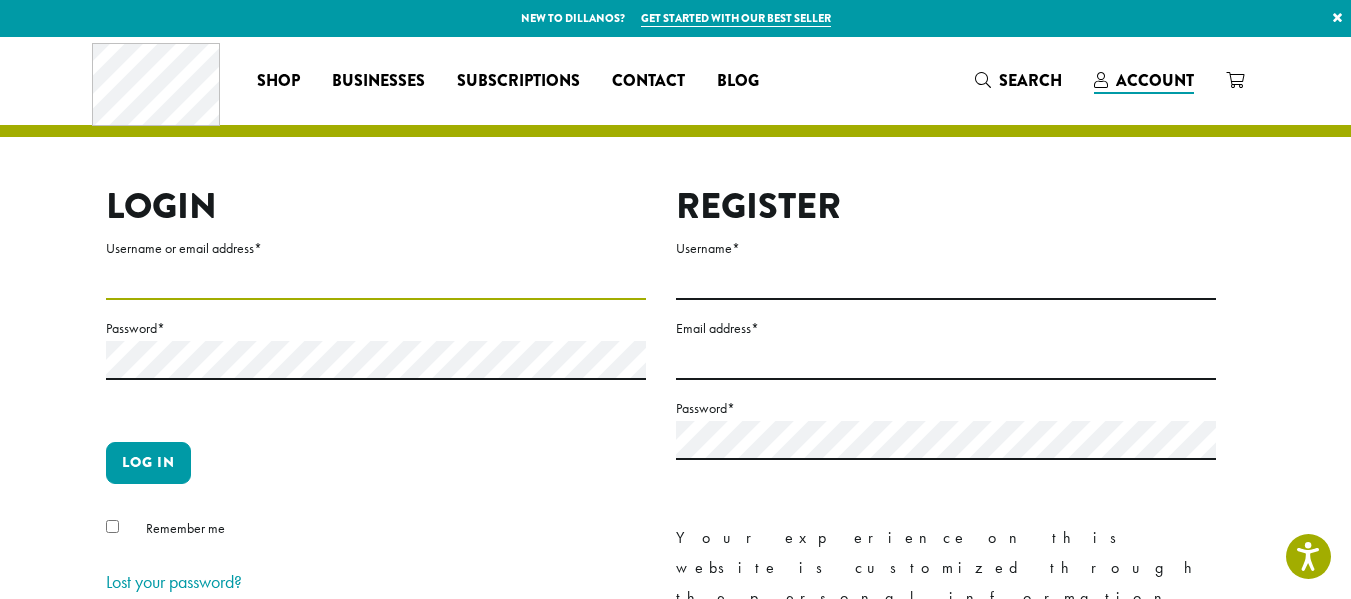 click on "Username or email address  *" at bounding box center [376, 280] 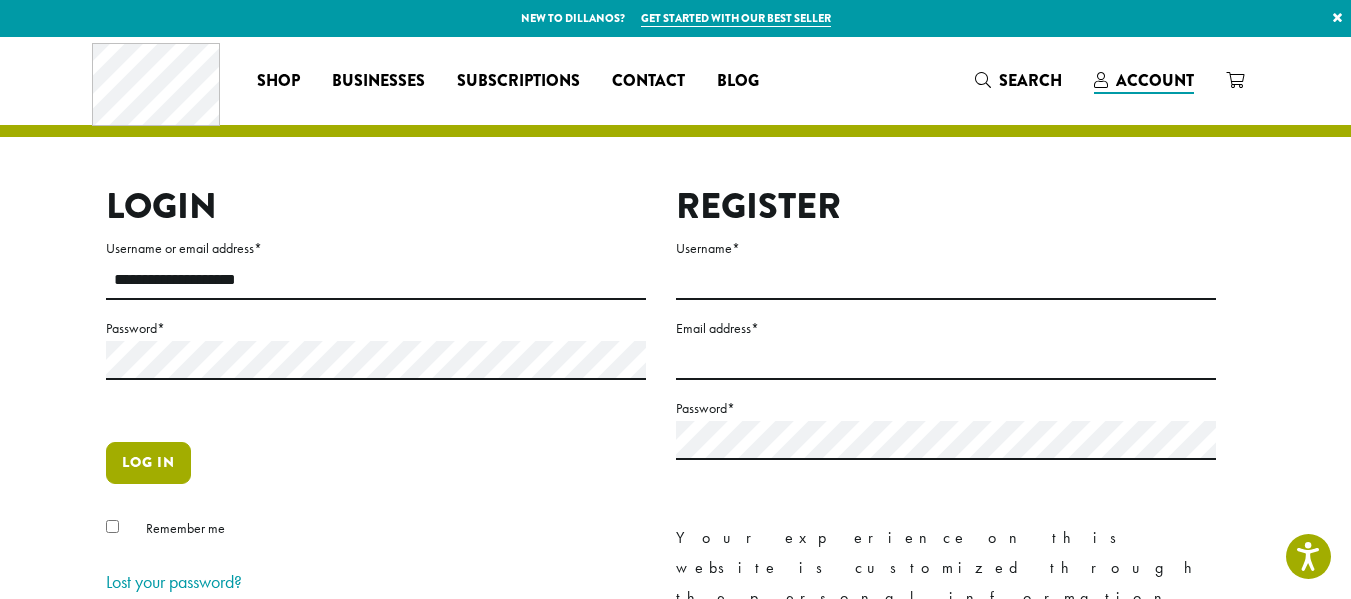 click on "Log in" at bounding box center (148, 463) 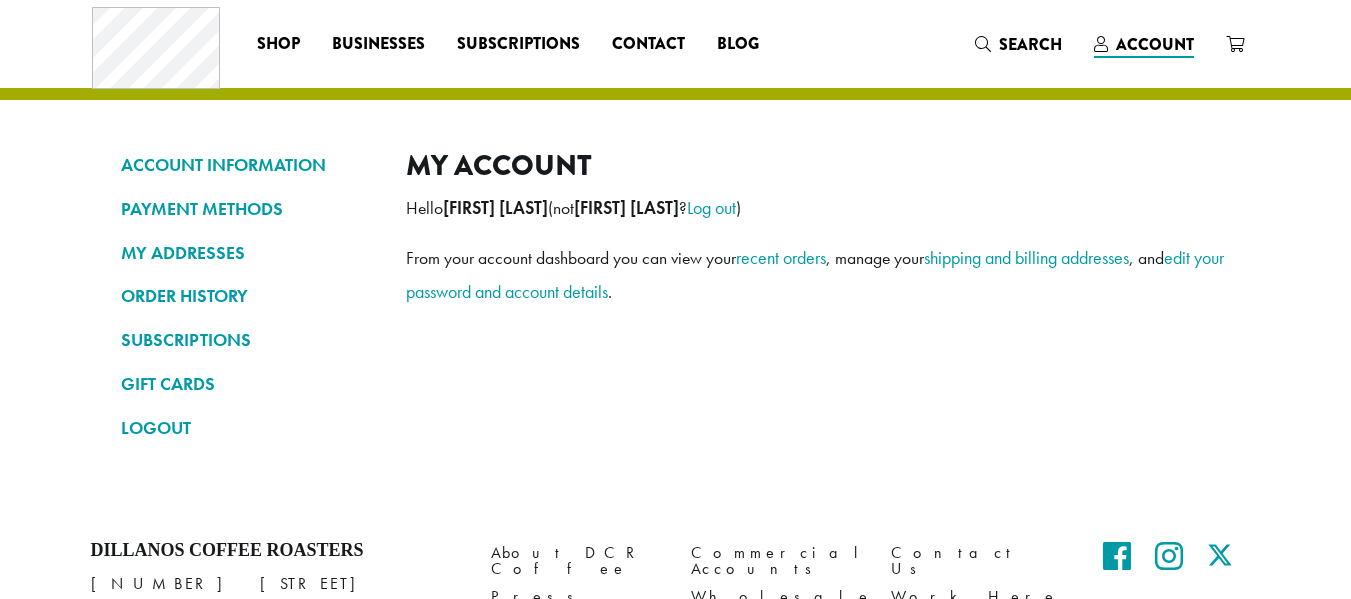 scroll, scrollTop: 0, scrollLeft: 0, axis: both 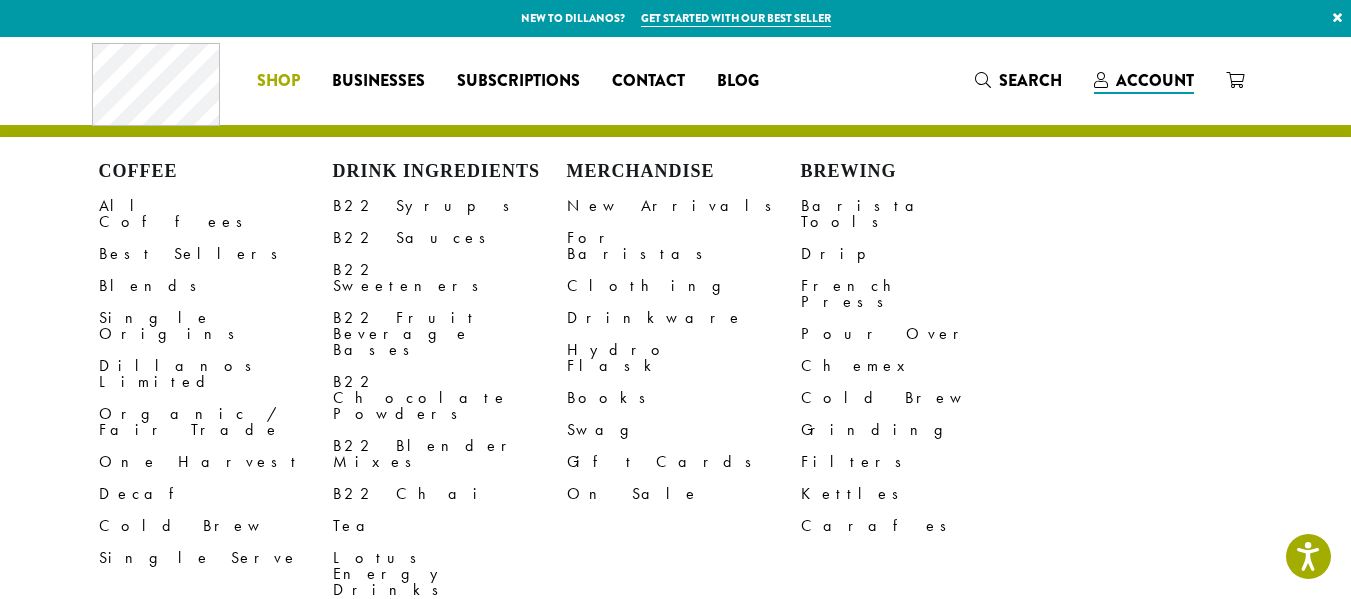 click on "Shop" at bounding box center (278, 81) 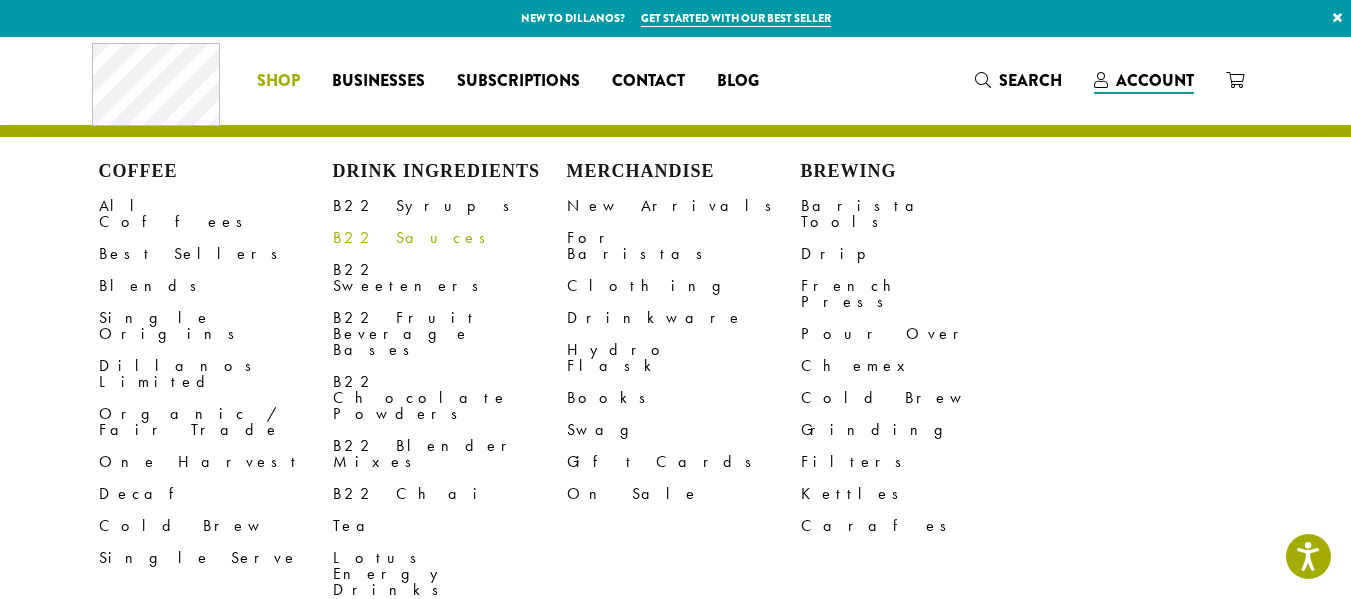 click on "B22 Sauces" at bounding box center [450, 238] 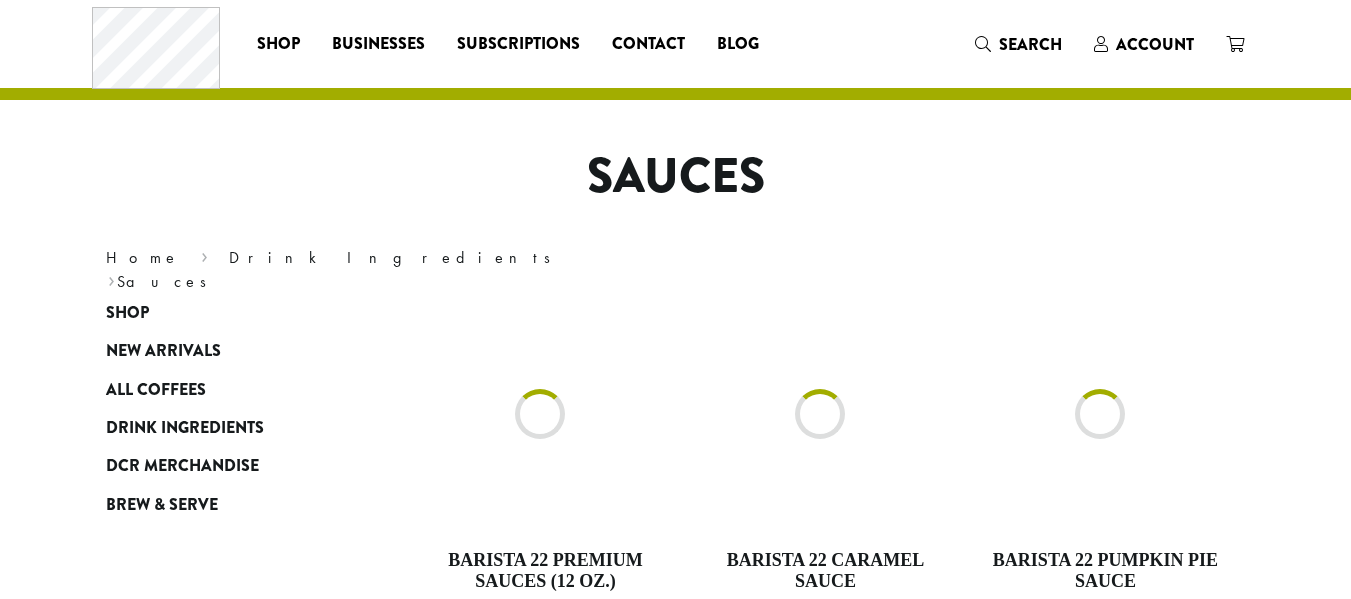 scroll, scrollTop: 0, scrollLeft: 0, axis: both 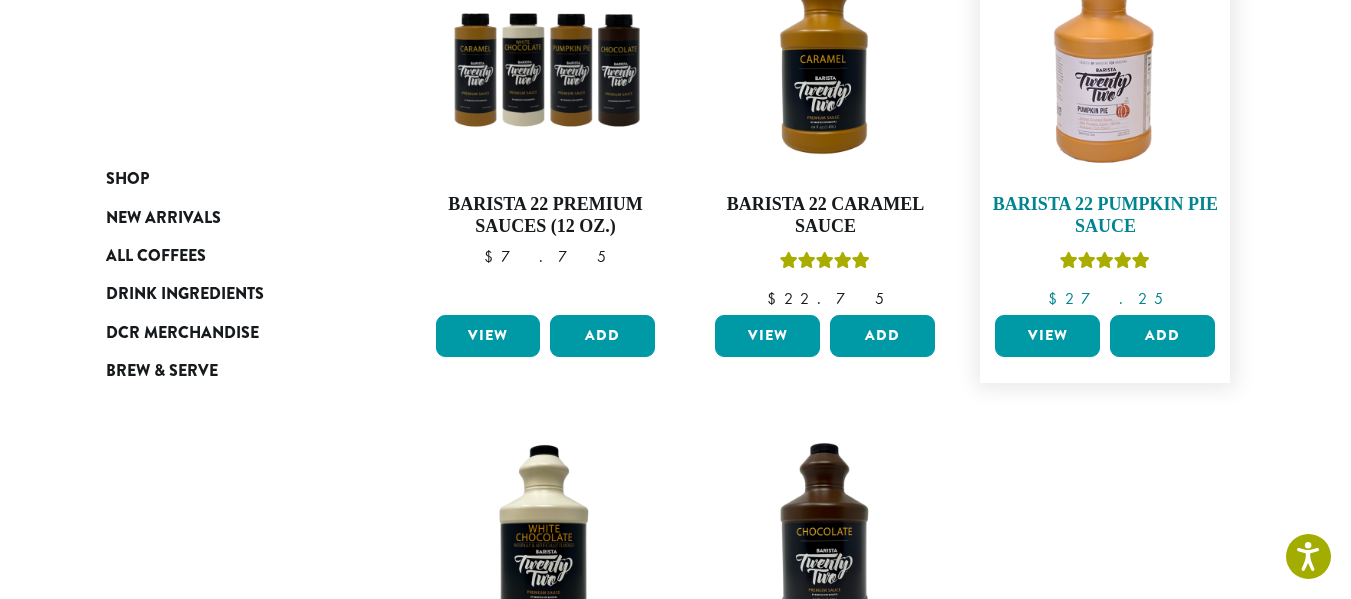 click on "Barista 22 Pumpkin Pie Sauce" at bounding box center (1105, 215) 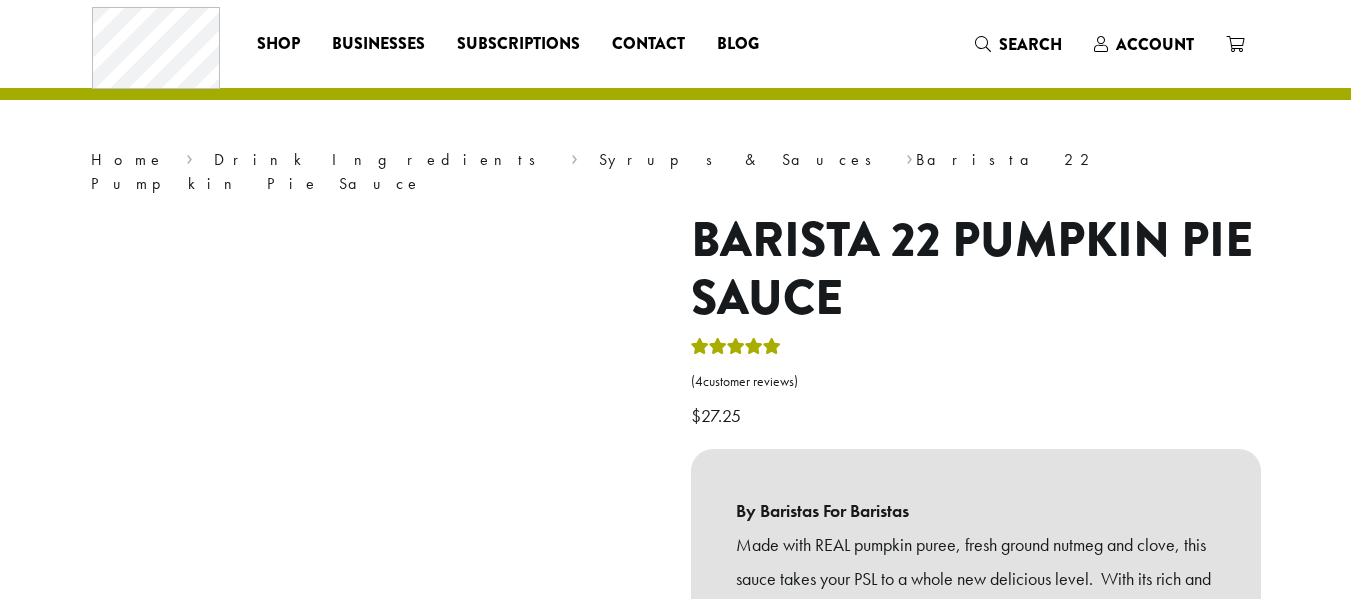 scroll, scrollTop: 0, scrollLeft: 0, axis: both 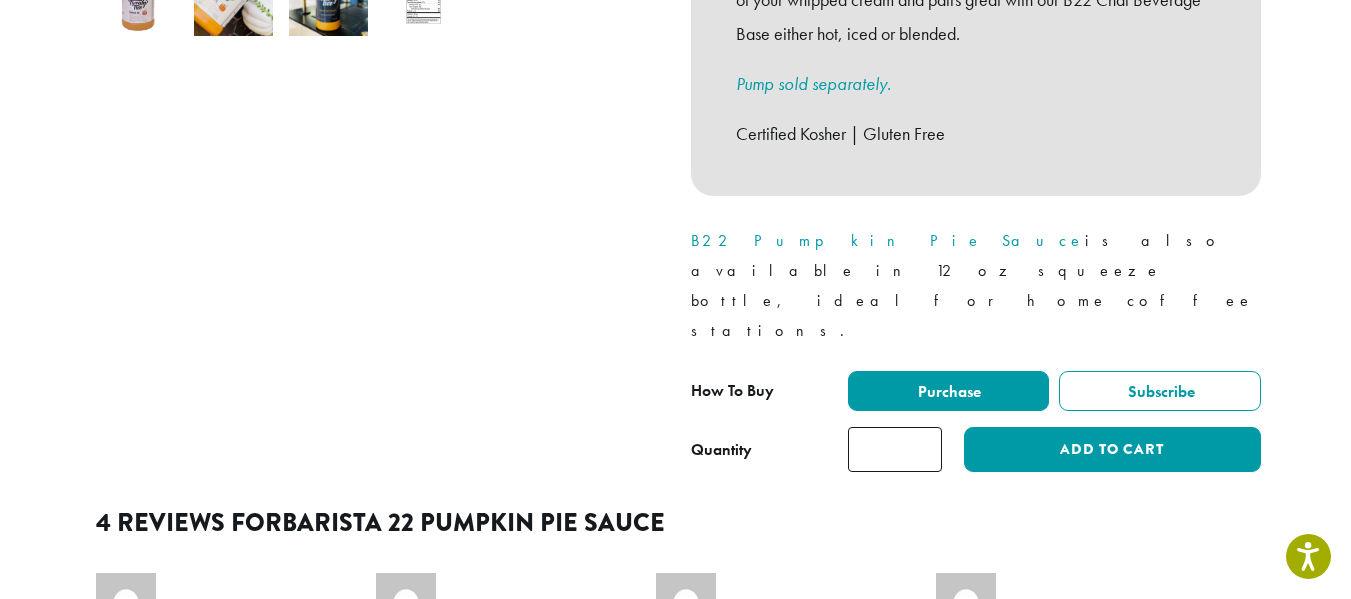 click on "*" at bounding box center [895, 449] 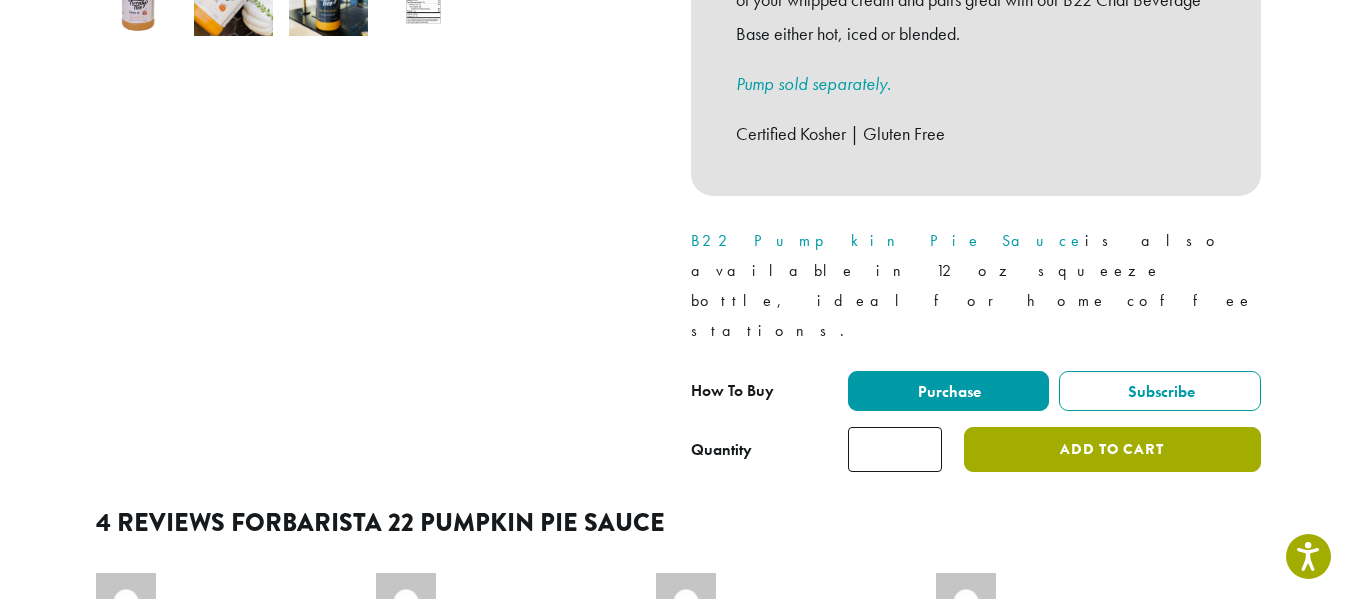 click on "Add to cart" at bounding box center (1112, 449) 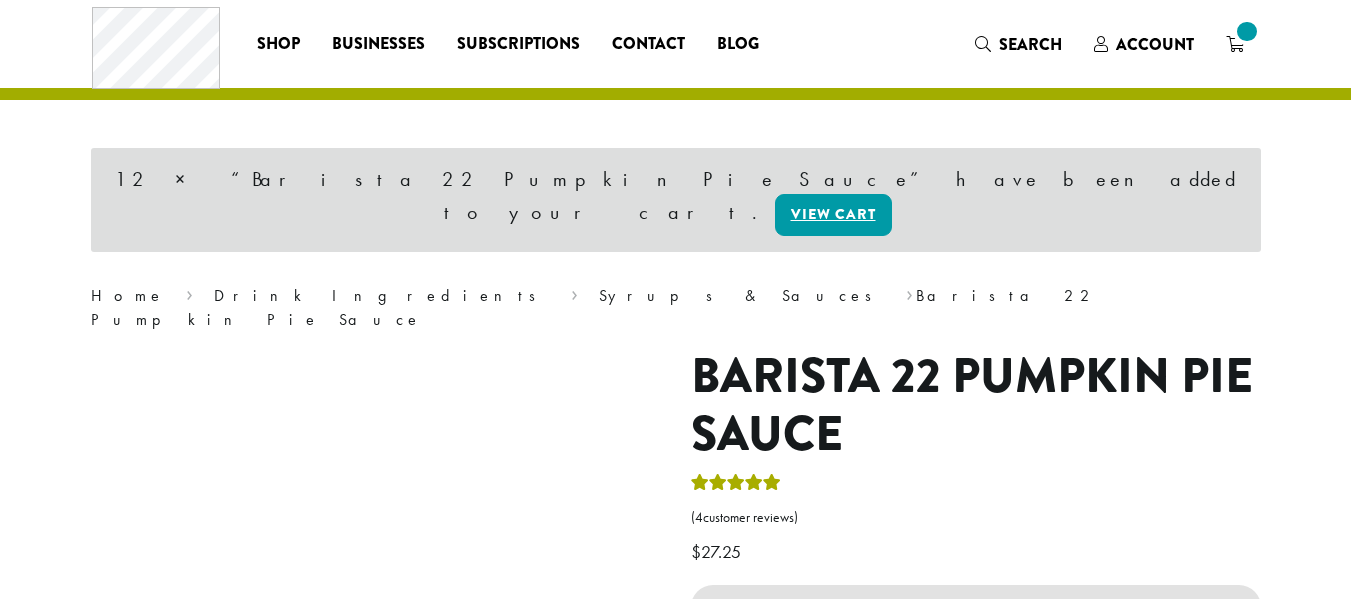 scroll, scrollTop: 0, scrollLeft: 0, axis: both 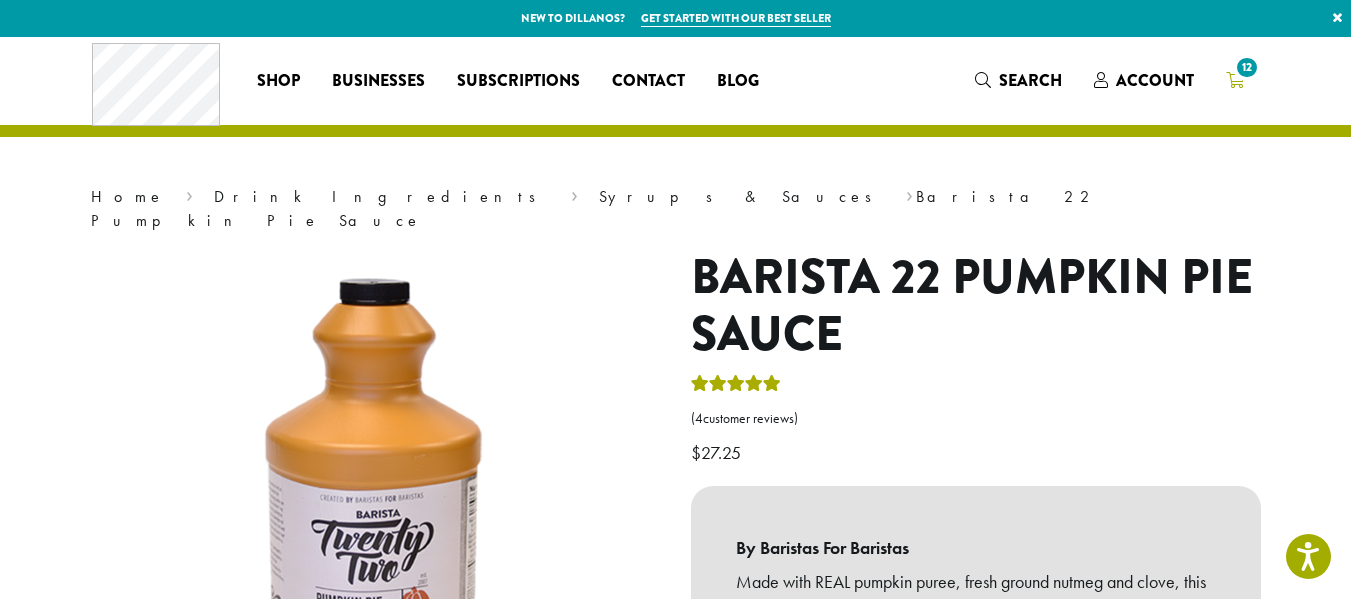 click on "12" at bounding box center [1246, 67] 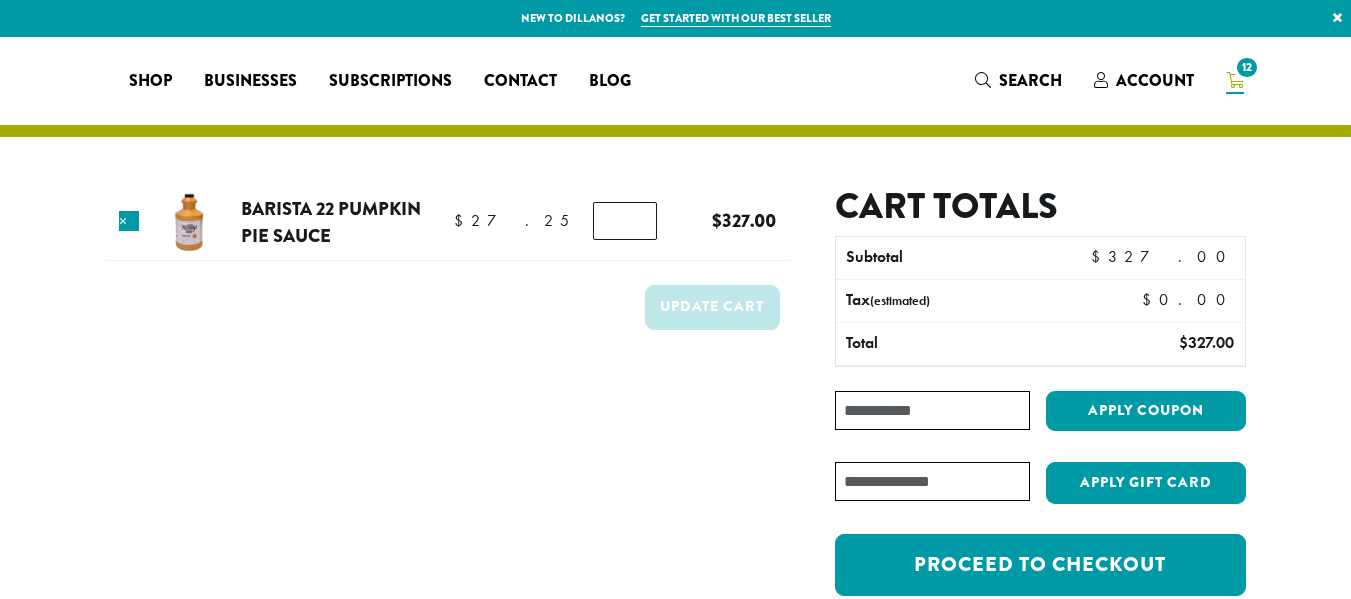 scroll, scrollTop: 0, scrollLeft: 0, axis: both 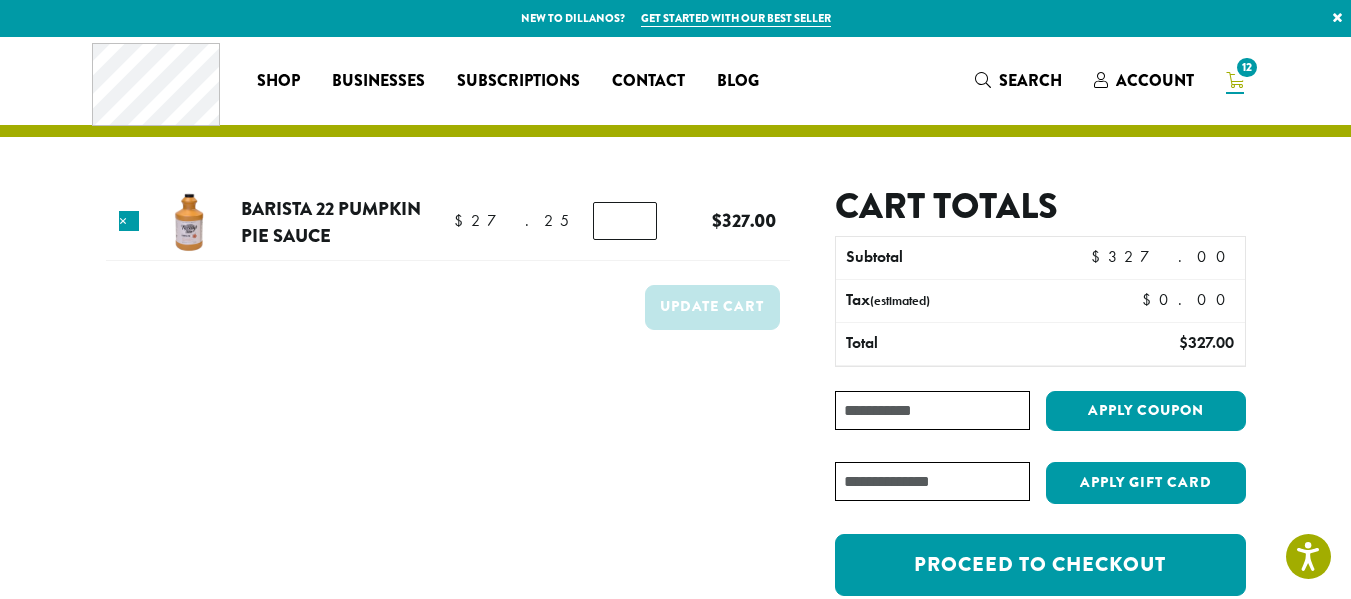 click on "**" at bounding box center [625, 221] 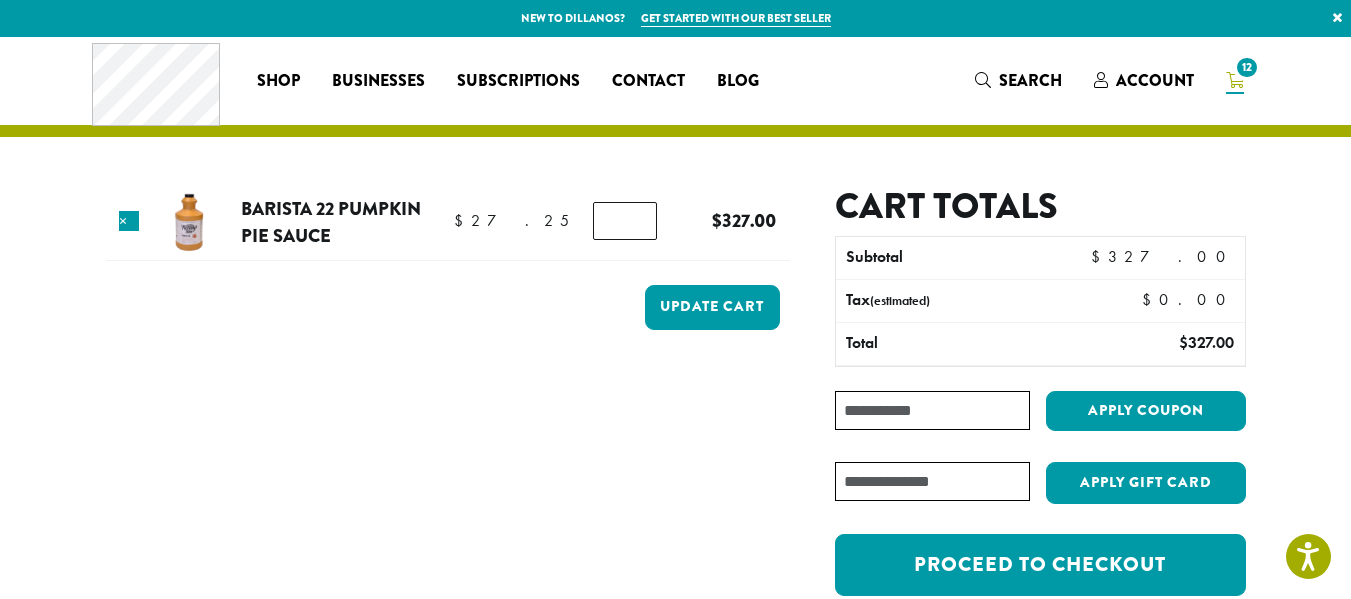 click on "**" at bounding box center [625, 221] 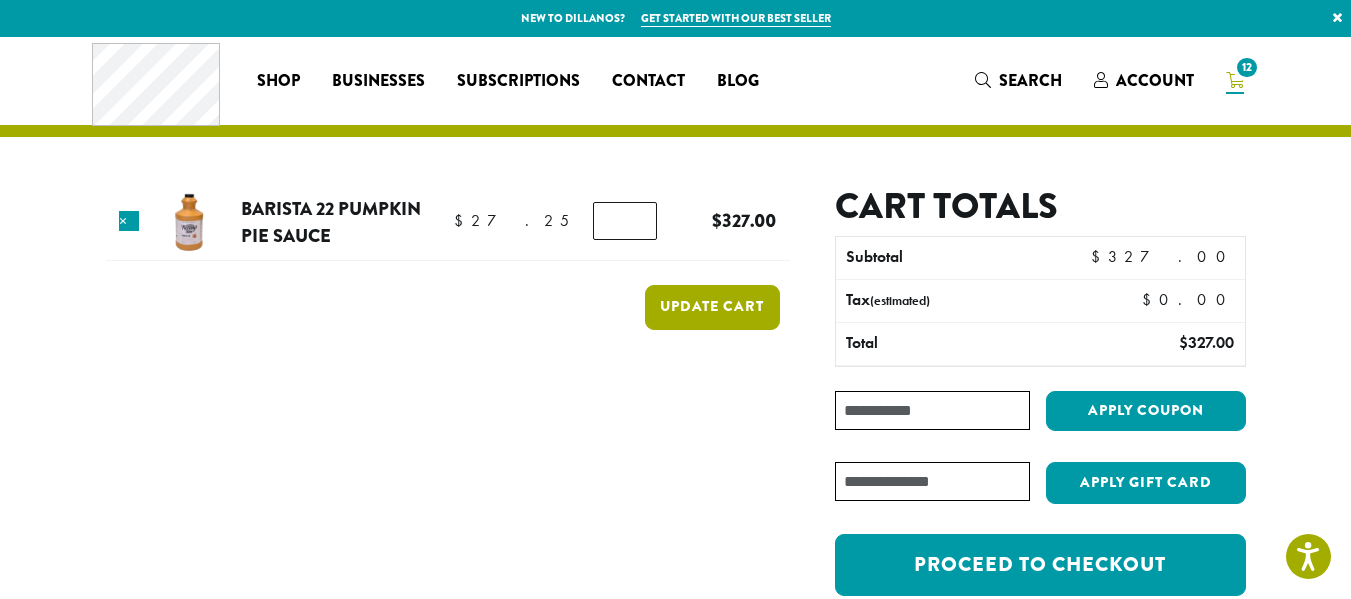 click on "Update cart" at bounding box center (712, 307) 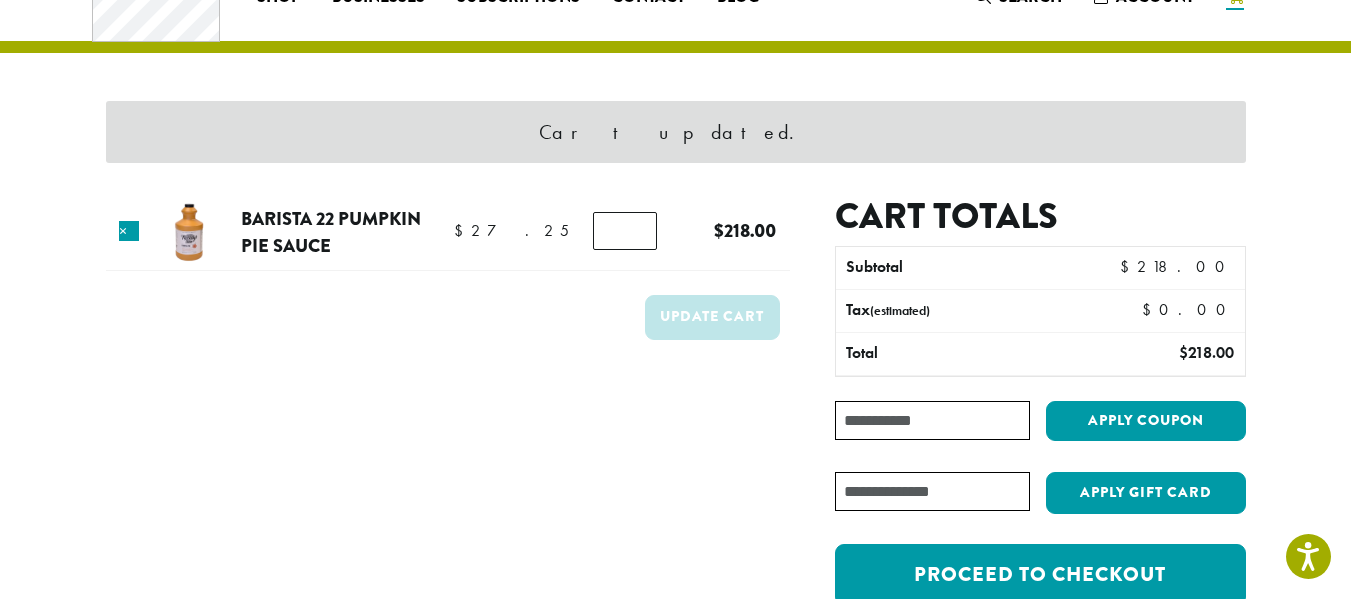 scroll, scrollTop: 85, scrollLeft: 0, axis: vertical 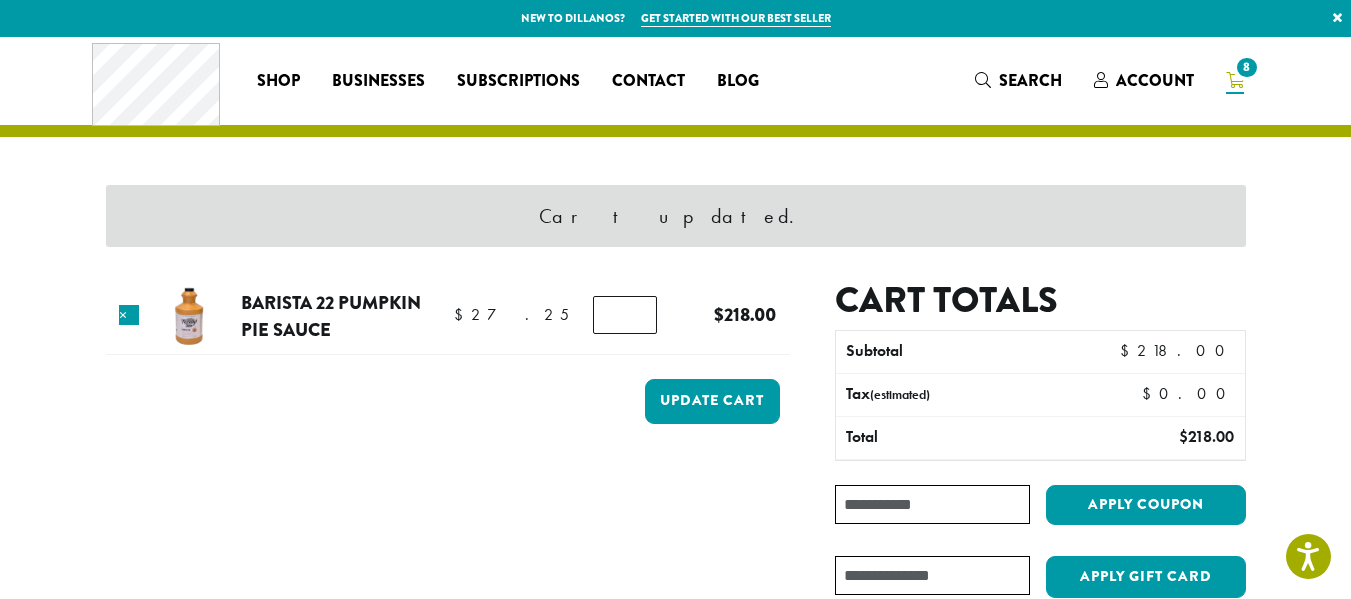 click on "*" at bounding box center [625, 315] 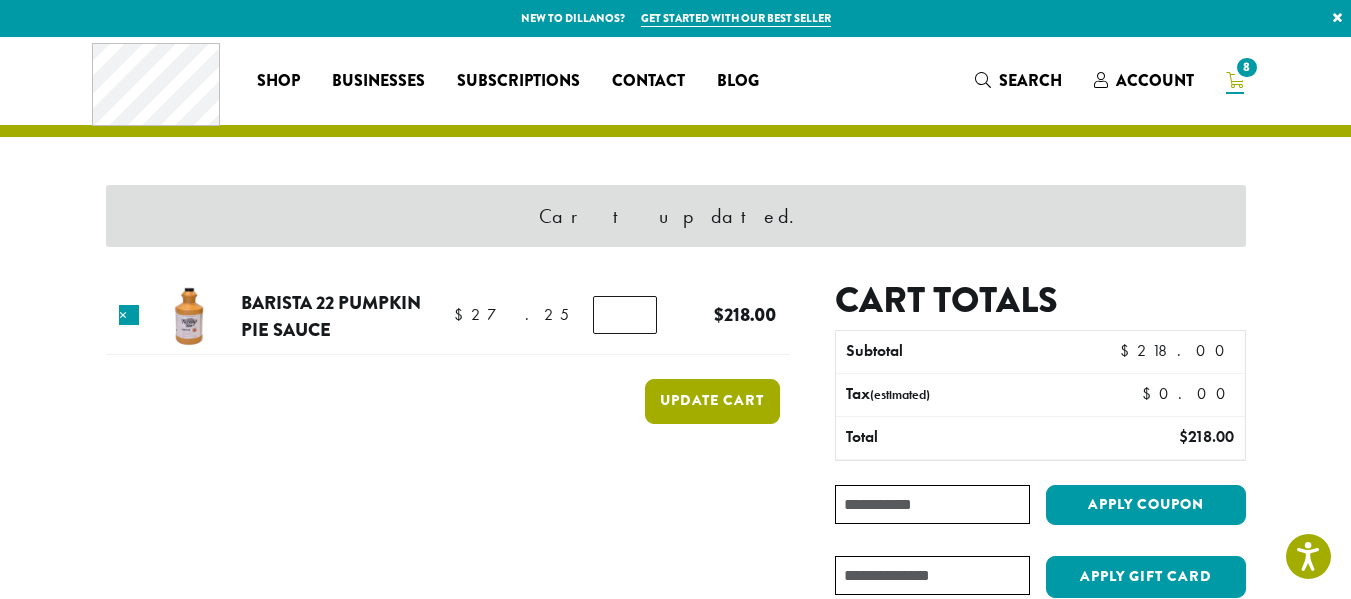 click on "Update cart" at bounding box center (712, 401) 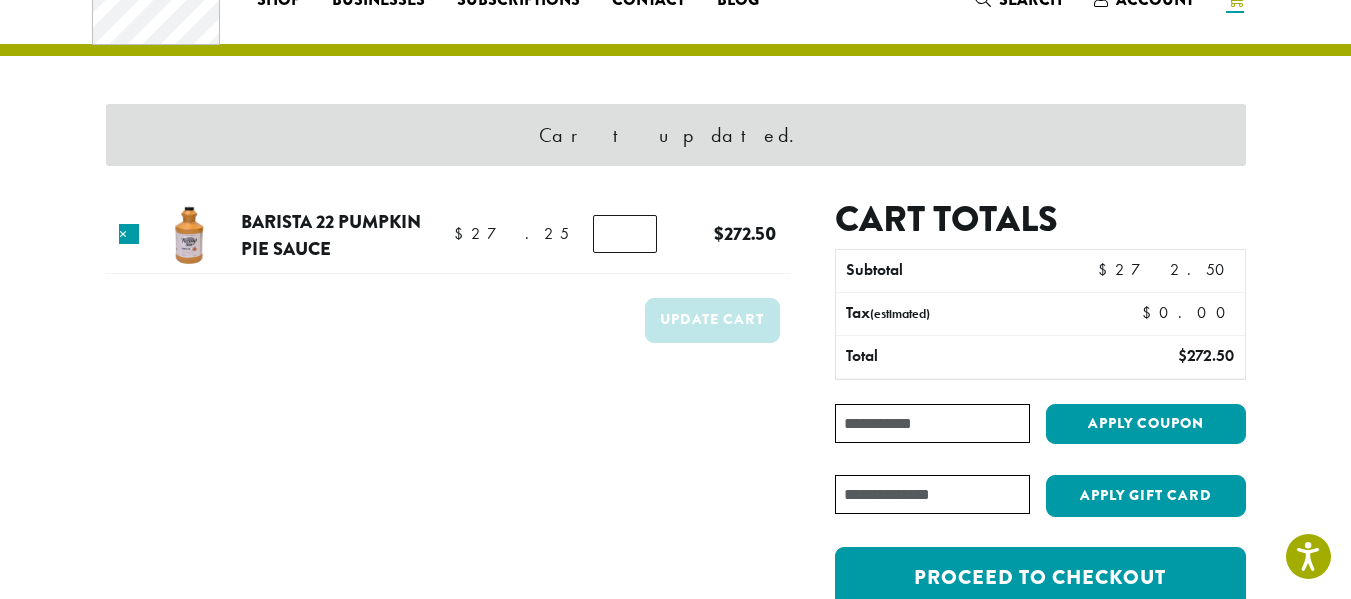 scroll, scrollTop: 85, scrollLeft: 0, axis: vertical 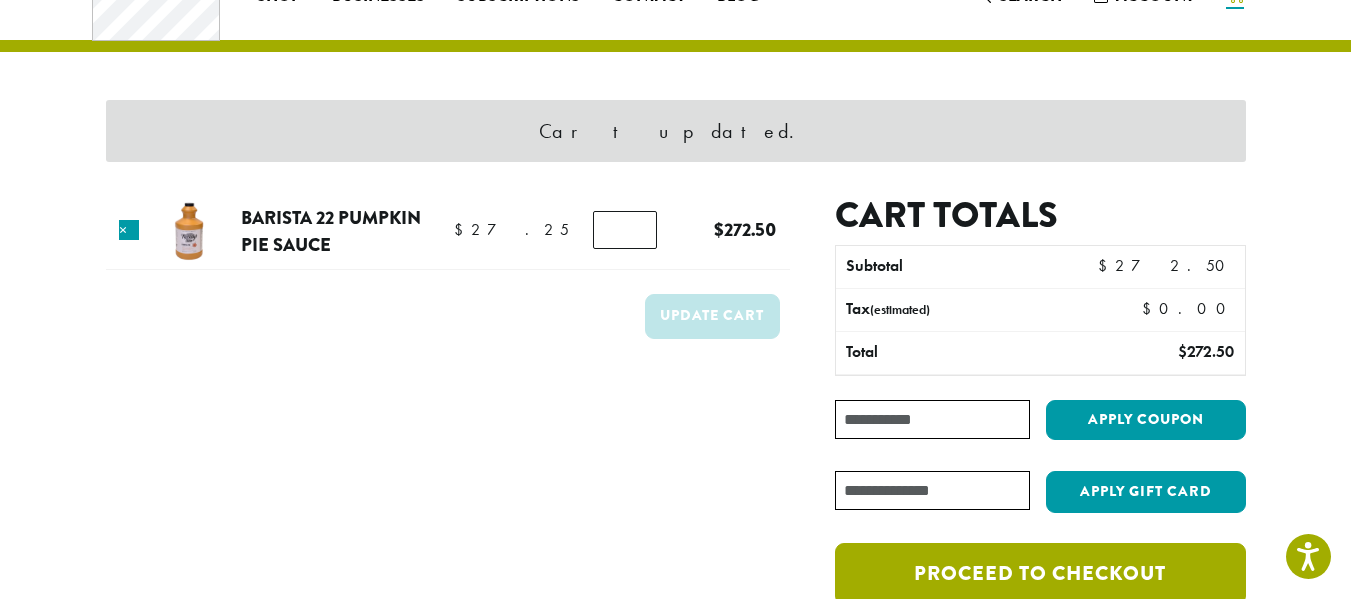 click on "Proceed to checkout" at bounding box center (1040, 574) 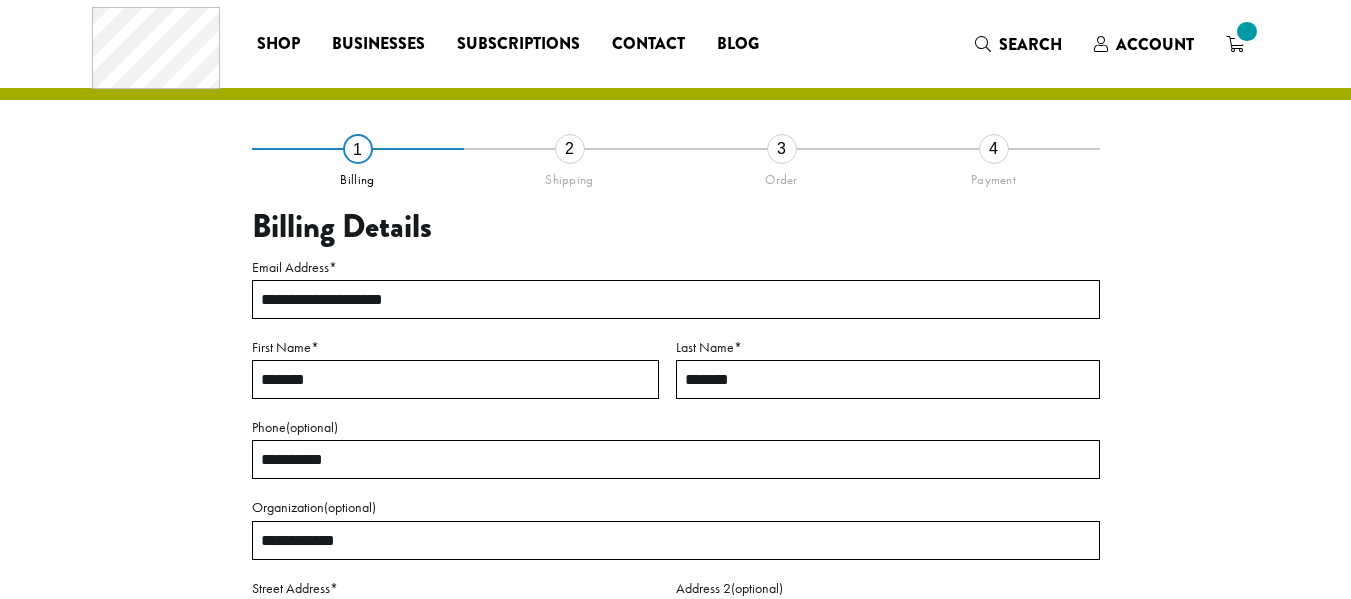 select on "**" 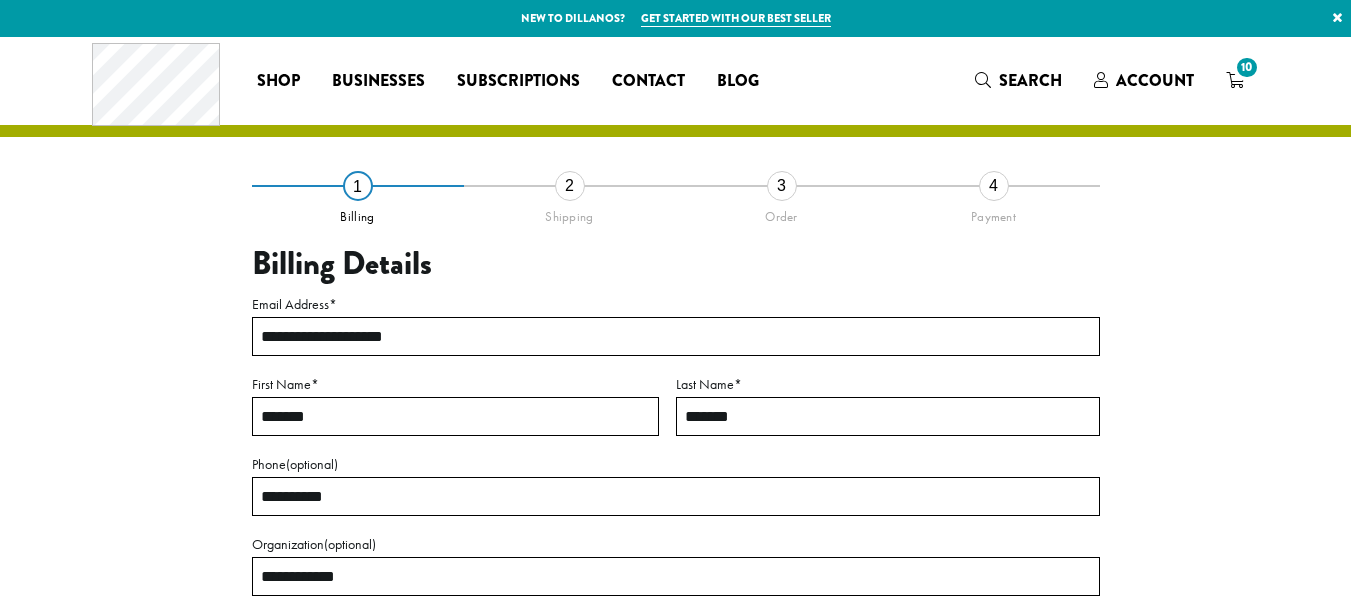 scroll, scrollTop: 0, scrollLeft: 0, axis: both 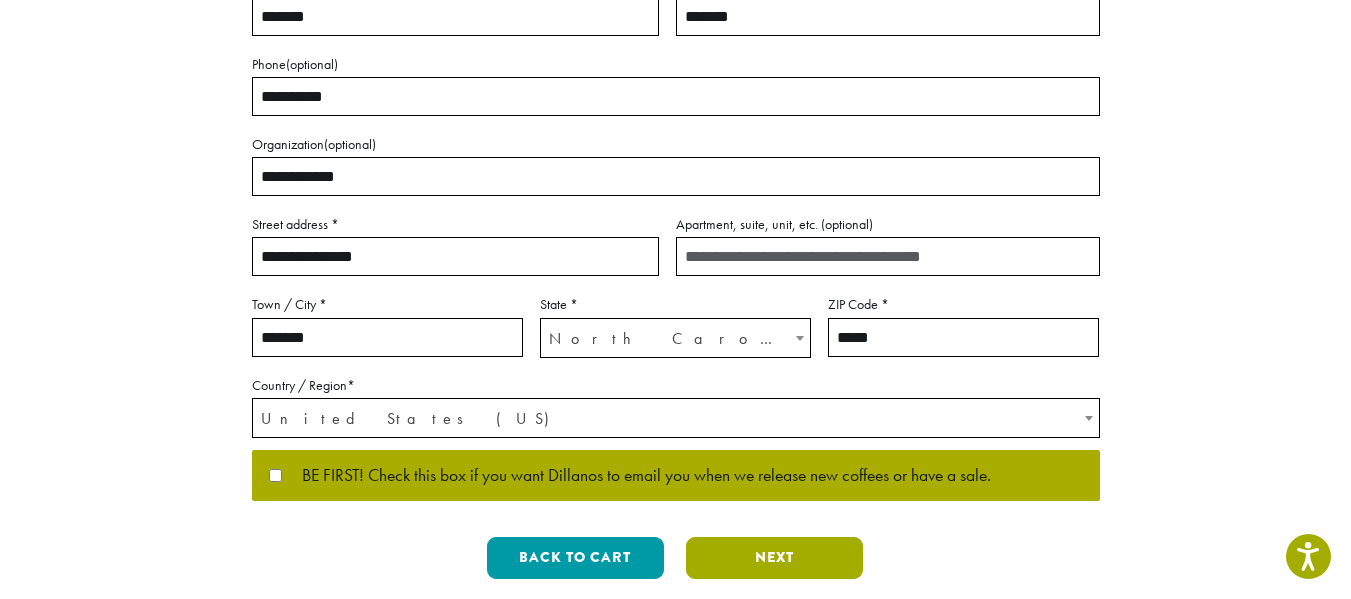 click on "Next" at bounding box center (774, 558) 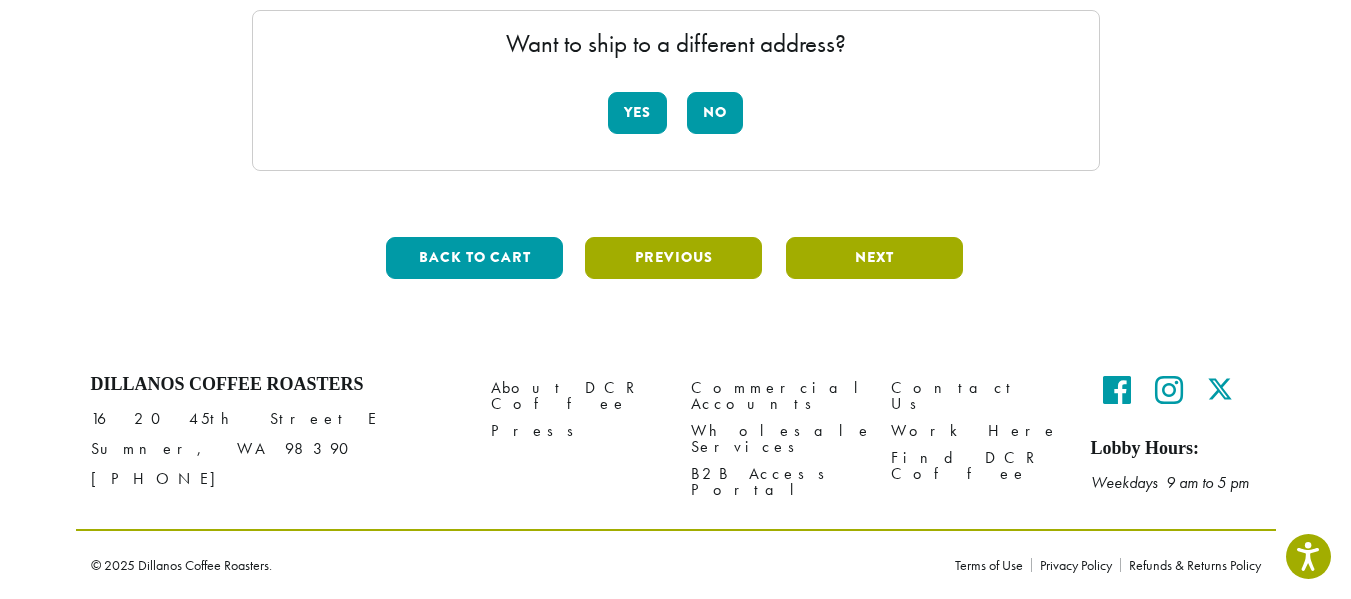 scroll, scrollTop: 45, scrollLeft: 0, axis: vertical 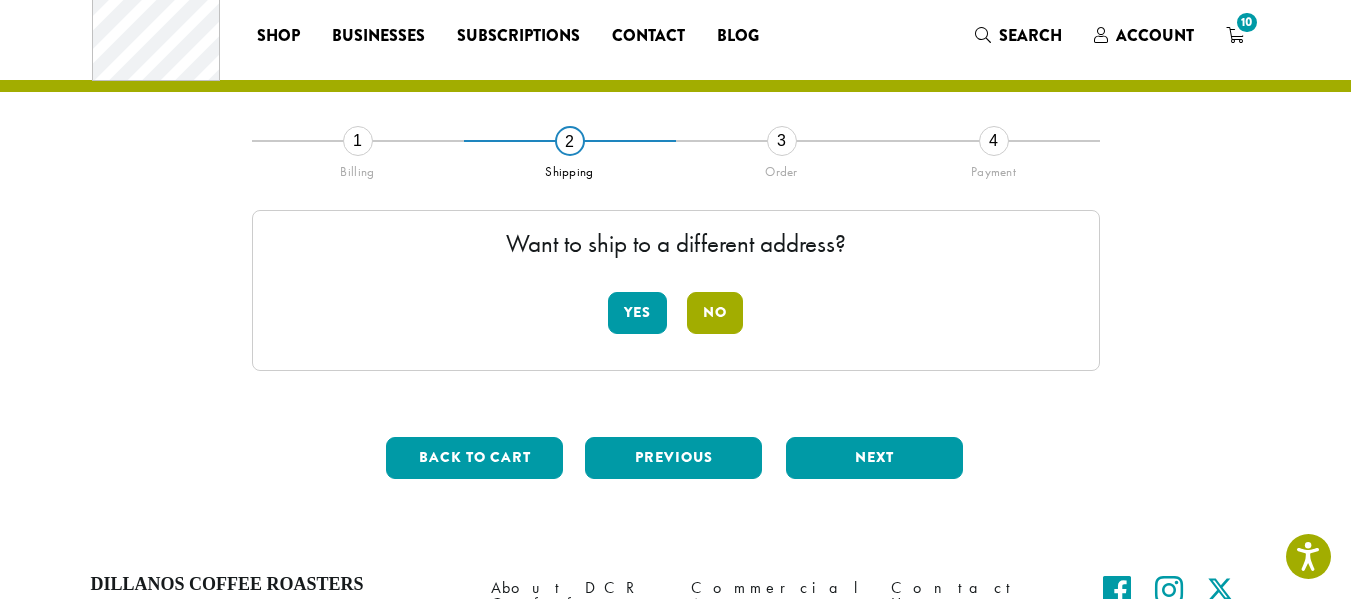 click on "No" at bounding box center (715, 313) 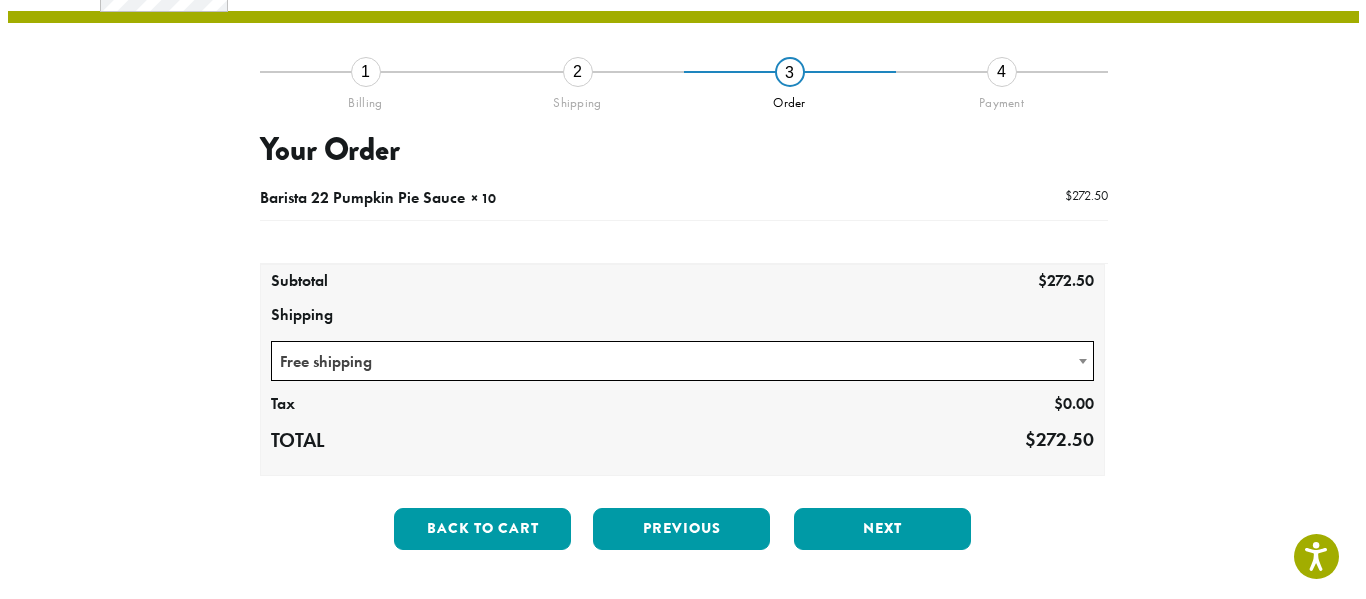 scroll, scrollTop: 145, scrollLeft: 0, axis: vertical 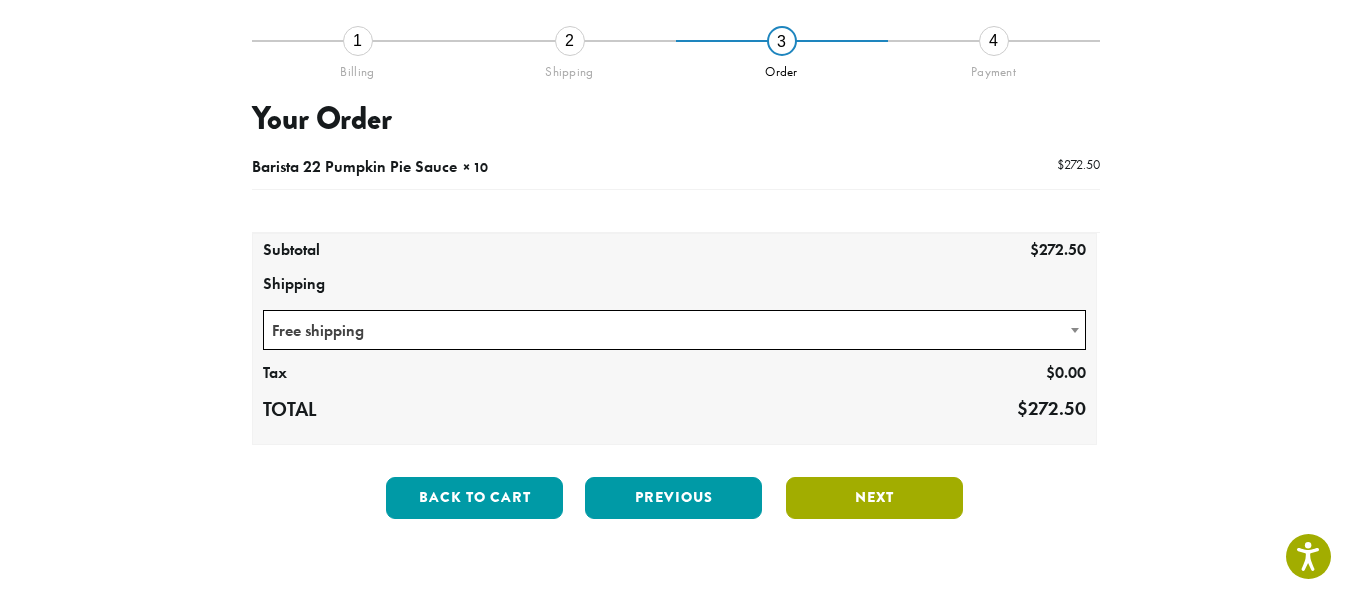 click on "Next" at bounding box center [874, 498] 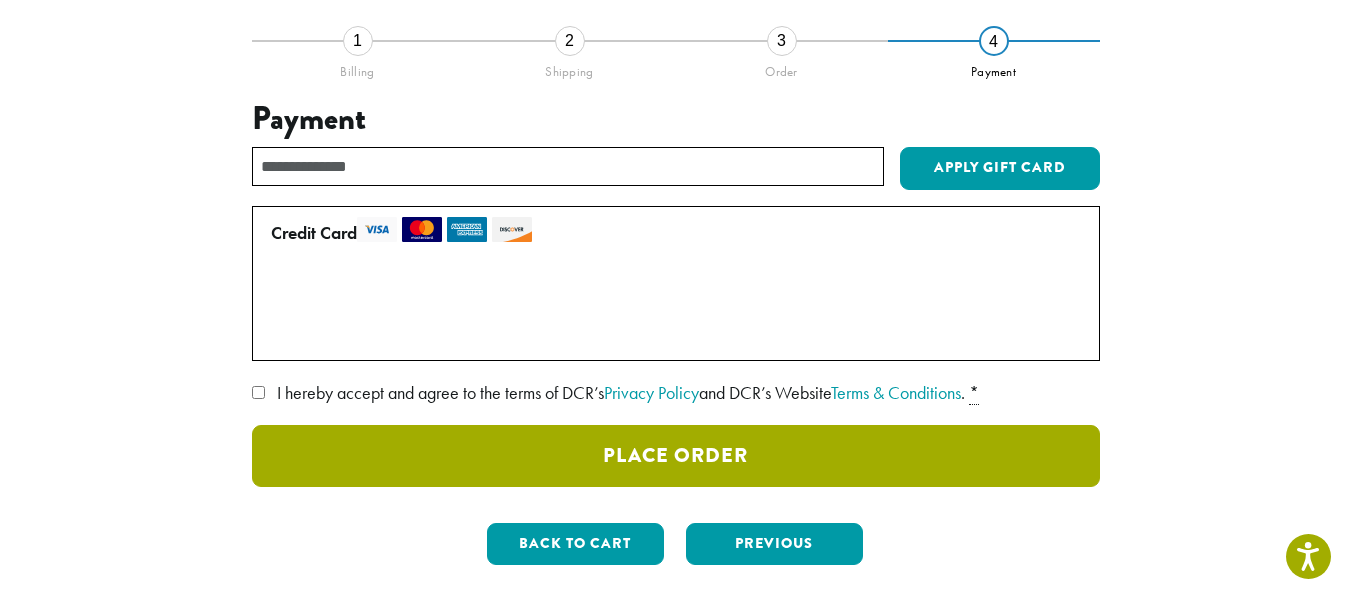 click on "Place Order" at bounding box center [676, 456] 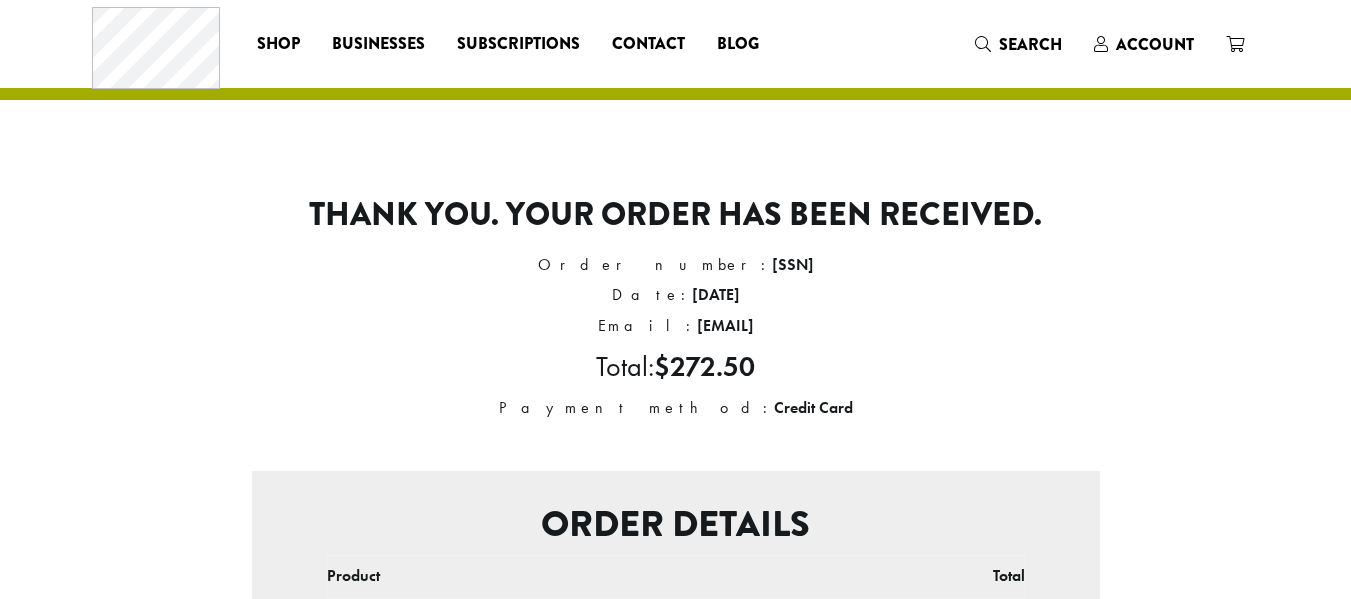 scroll, scrollTop: 0, scrollLeft: 0, axis: both 